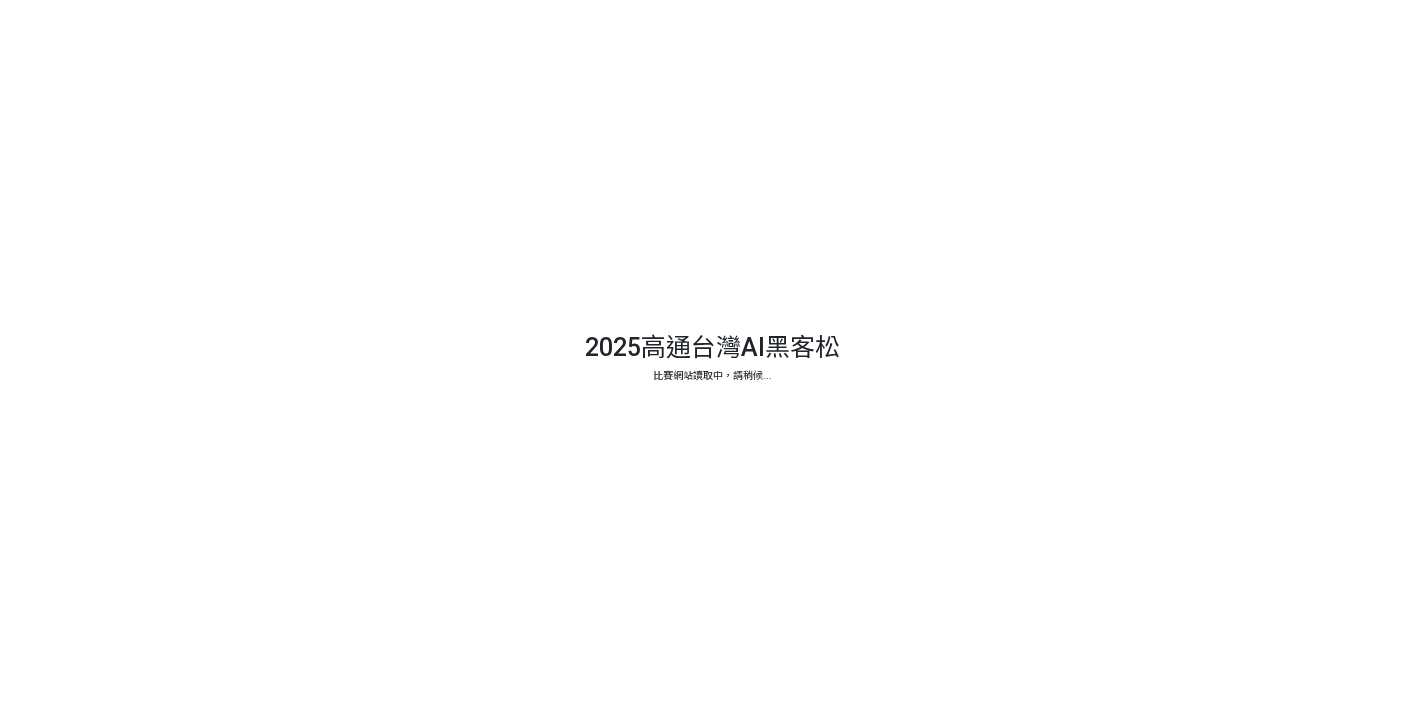 scroll, scrollTop: 0, scrollLeft: 0, axis: both 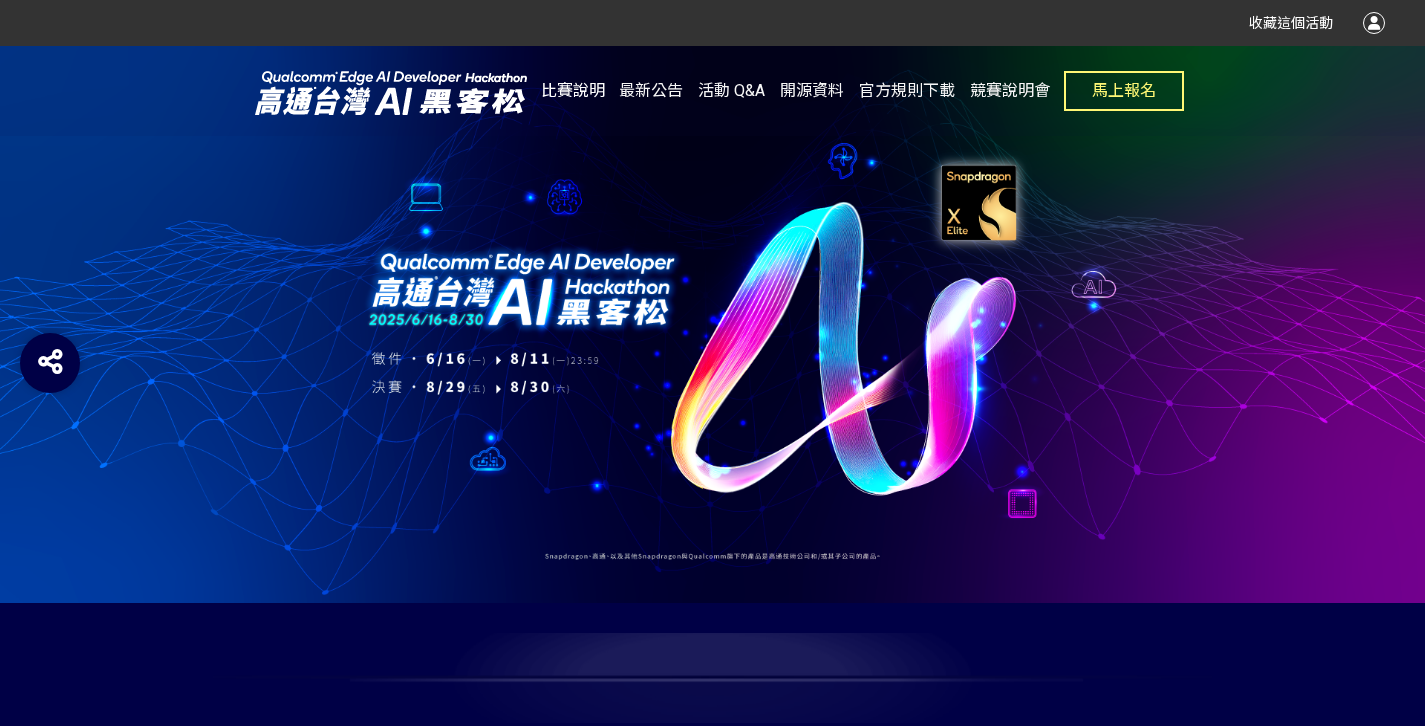 click on "比賽說明" at bounding box center [573, 90] 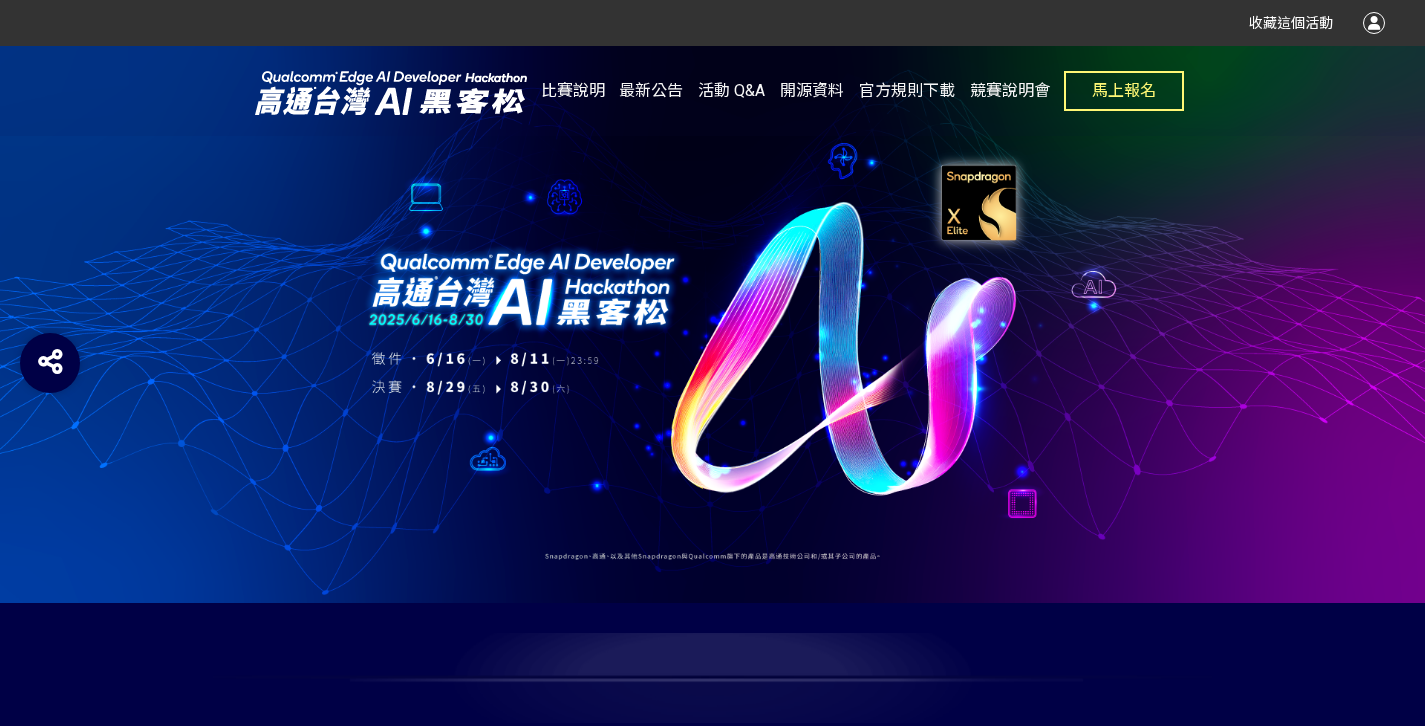 click at bounding box center (712, 324) 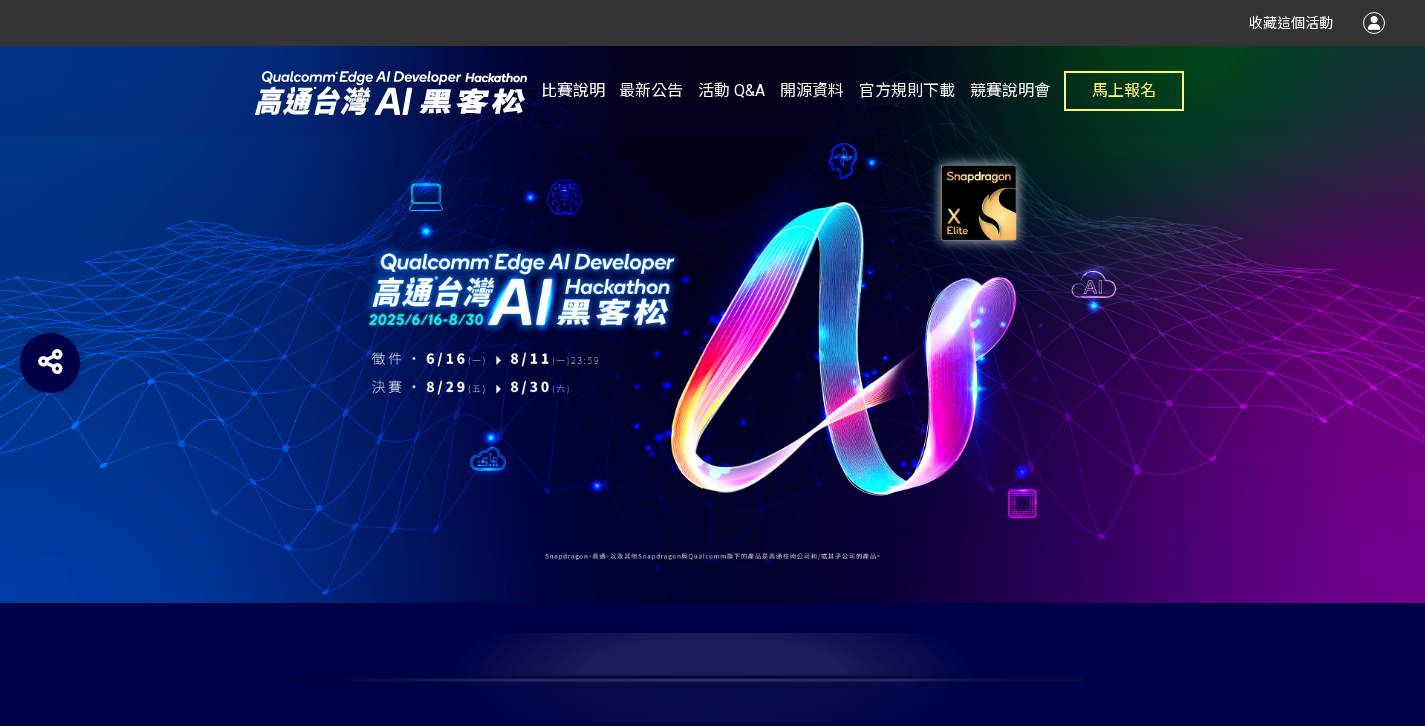 click on "比賽說明" at bounding box center [573, 90] 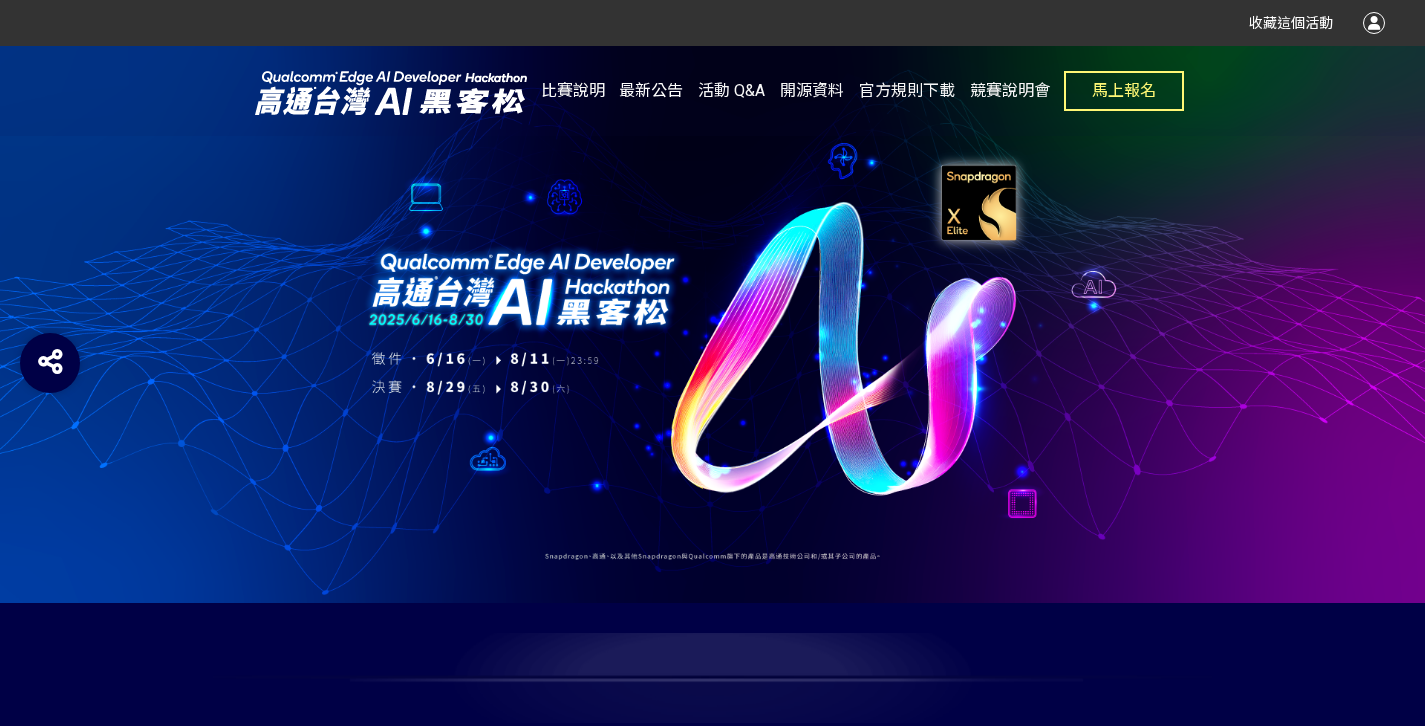 click on "最新公告" at bounding box center [651, 90] 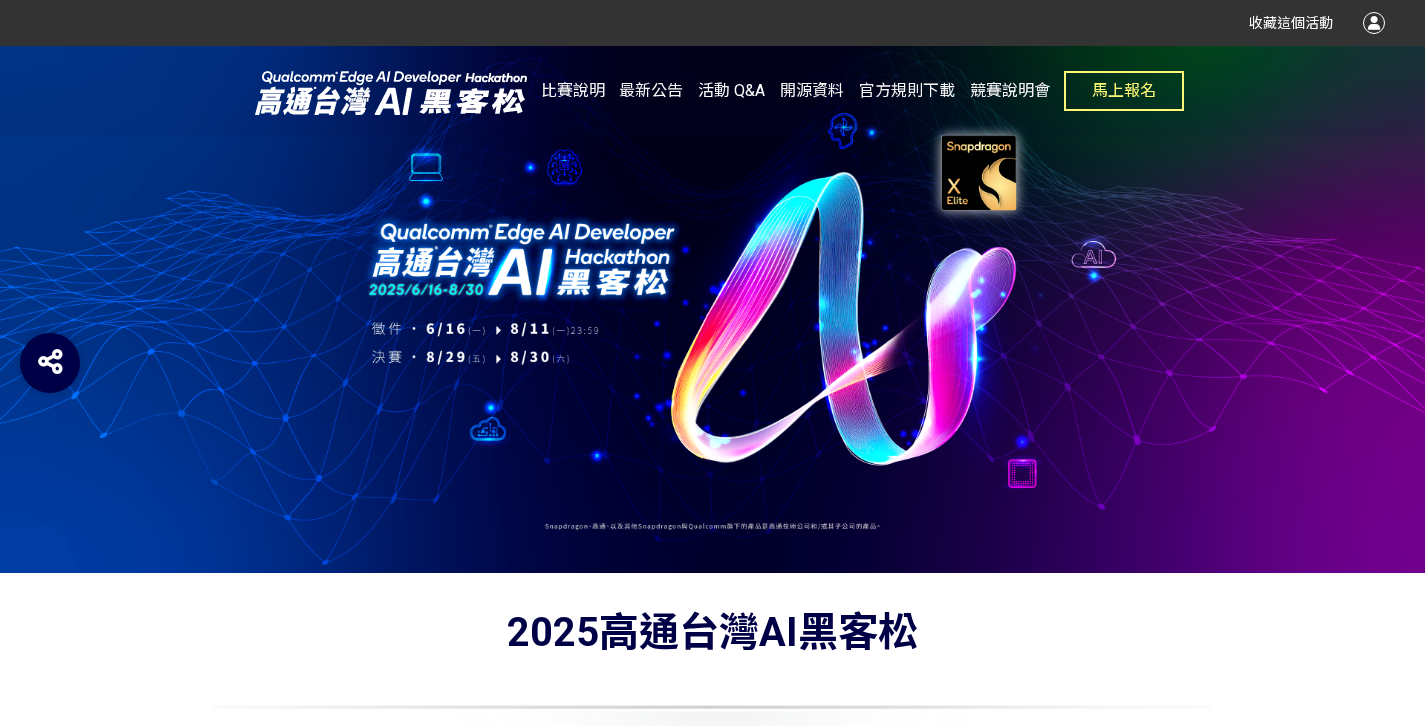 scroll, scrollTop: 0, scrollLeft: 0, axis: both 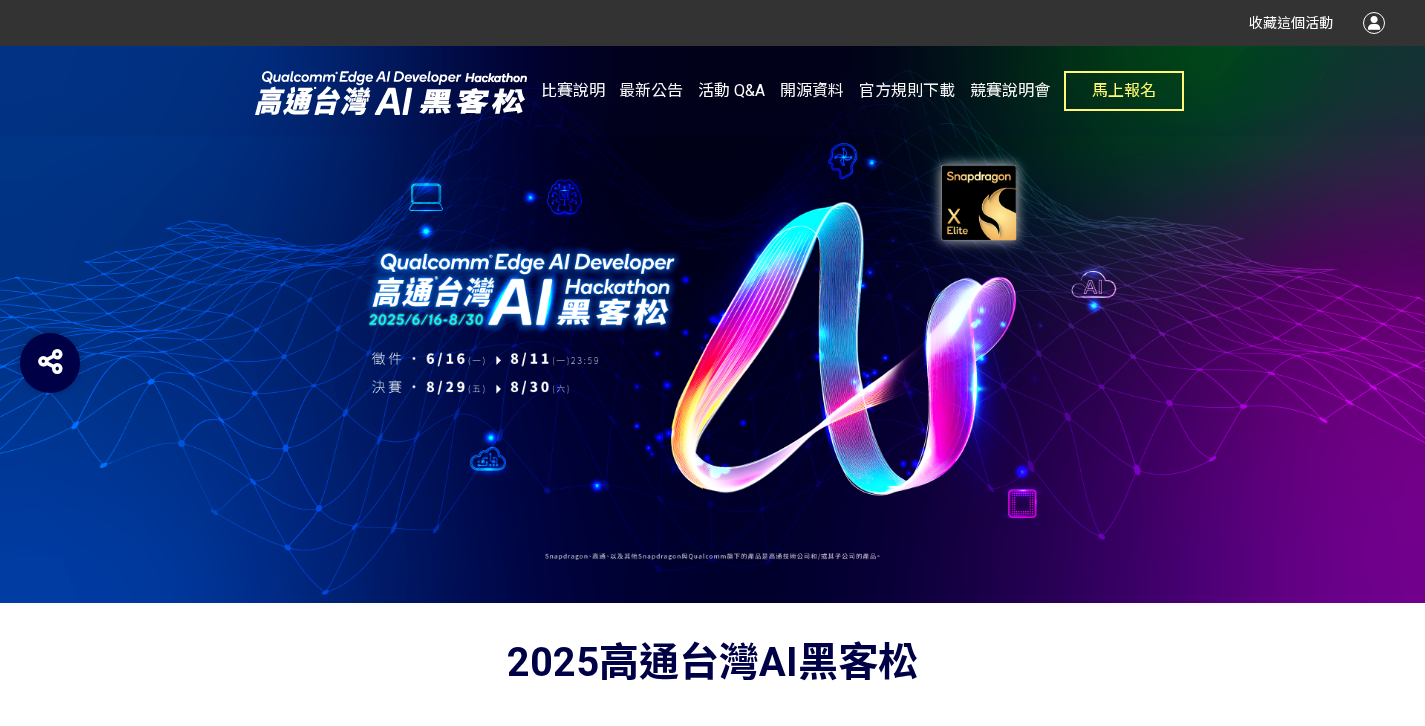 click on "活動 Q&A" 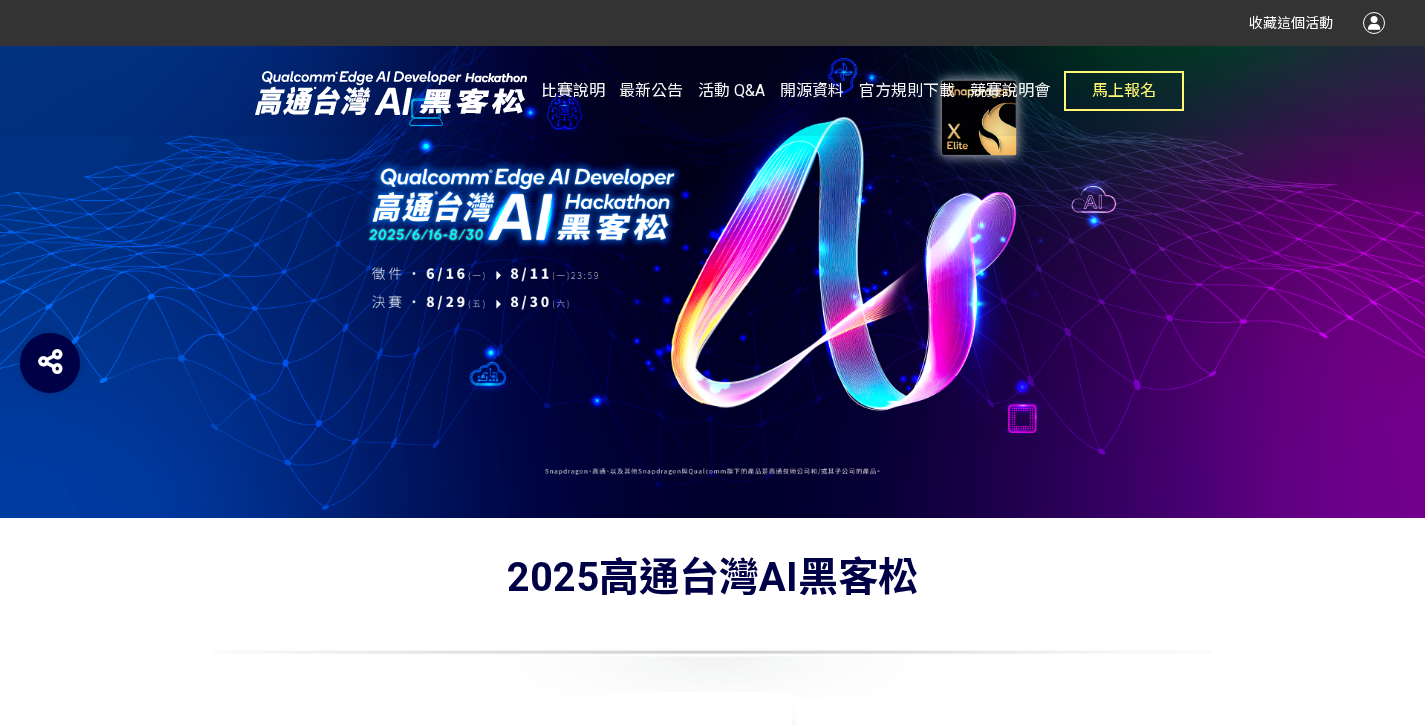 scroll, scrollTop: 0, scrollLeft: 0, axis: both 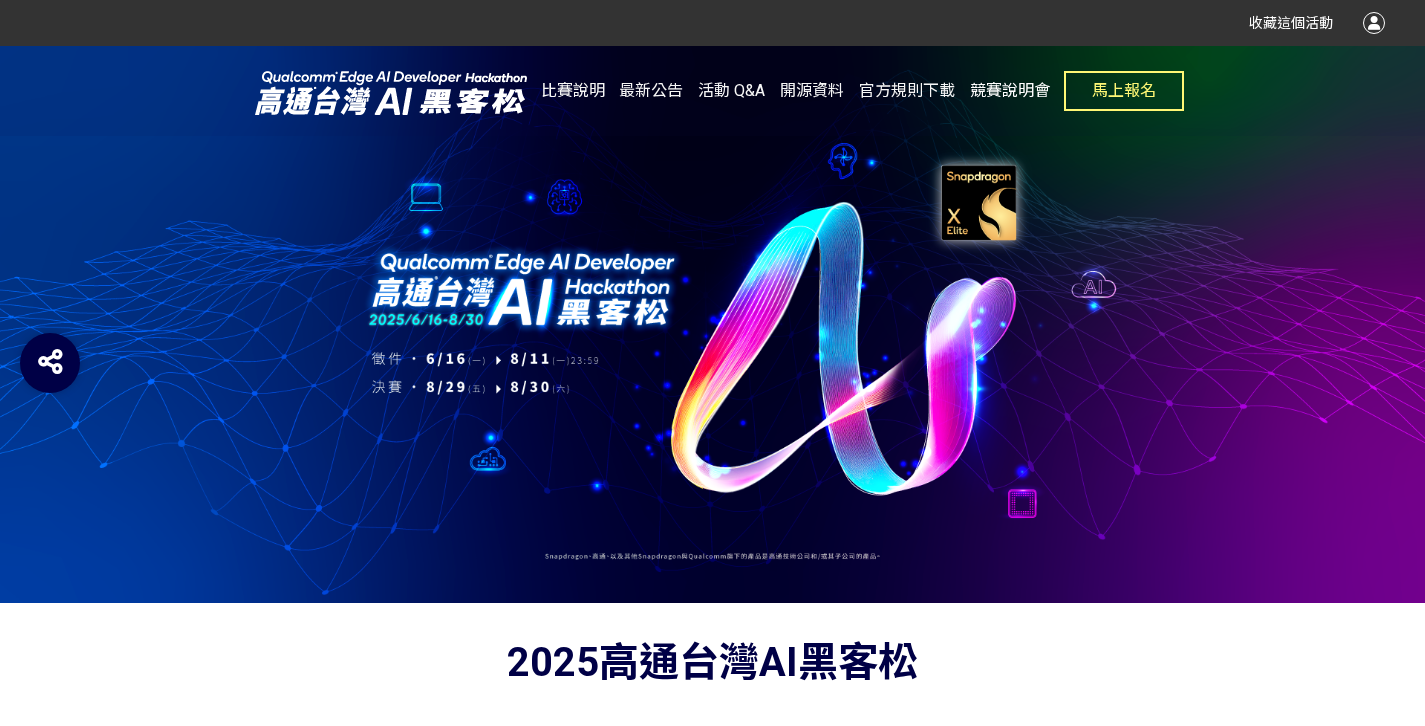 click on "競賽說明會" at bounding box center [1010, 90] 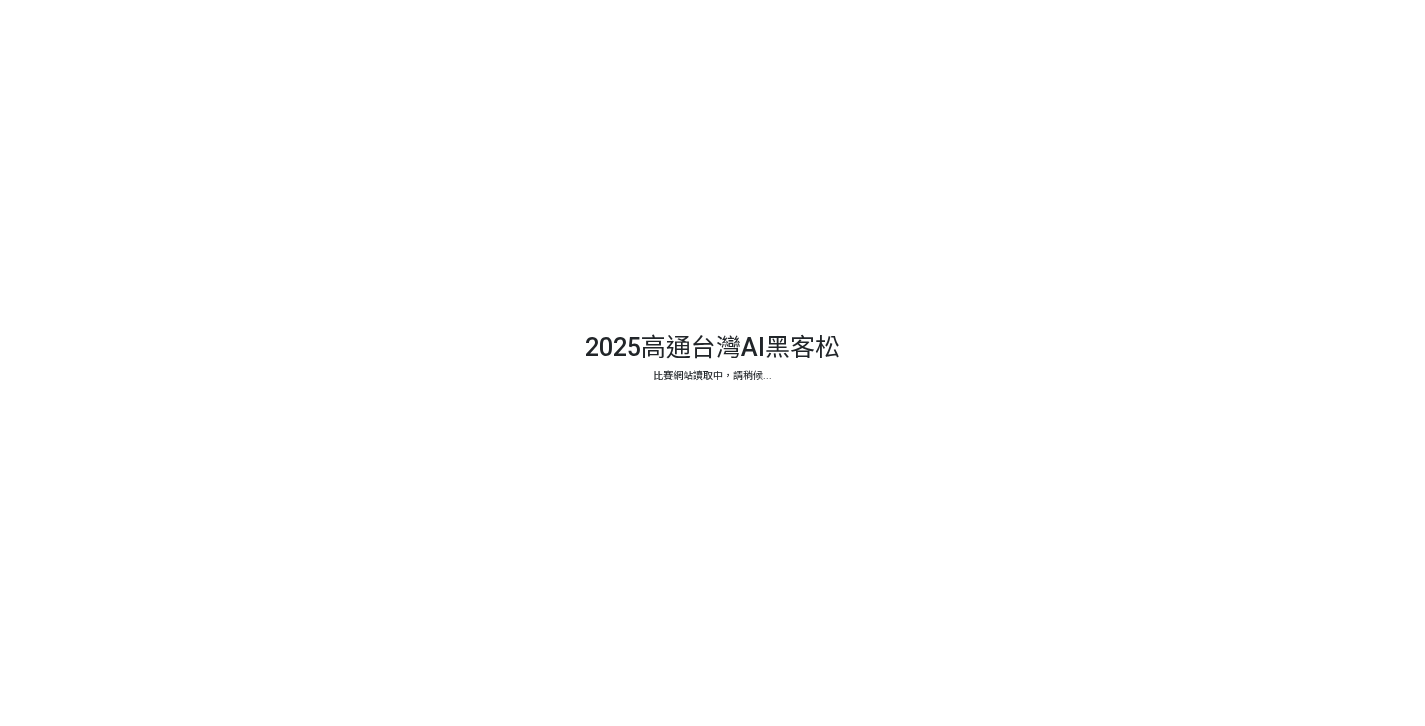 scroll, scrollTop: 0, scrollLeft: 0, axis: both 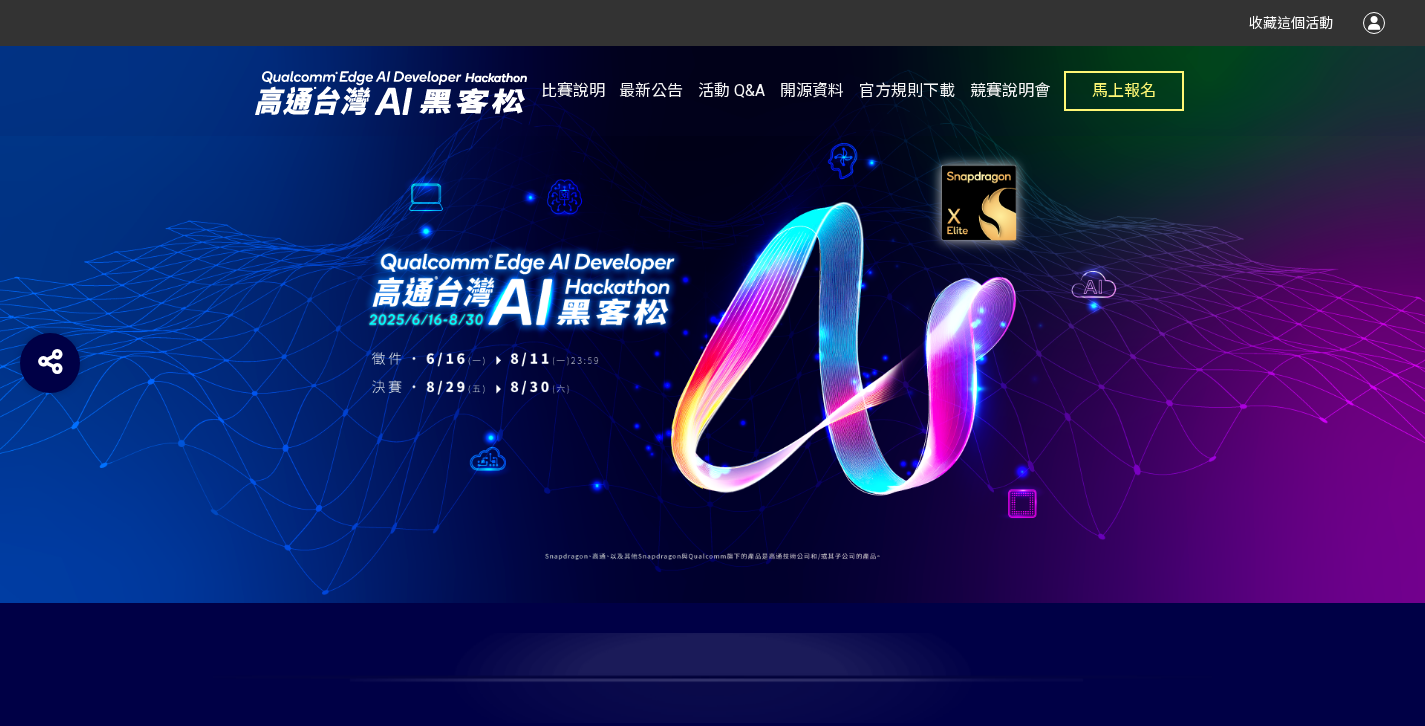 click at bounding box center [712, 324] 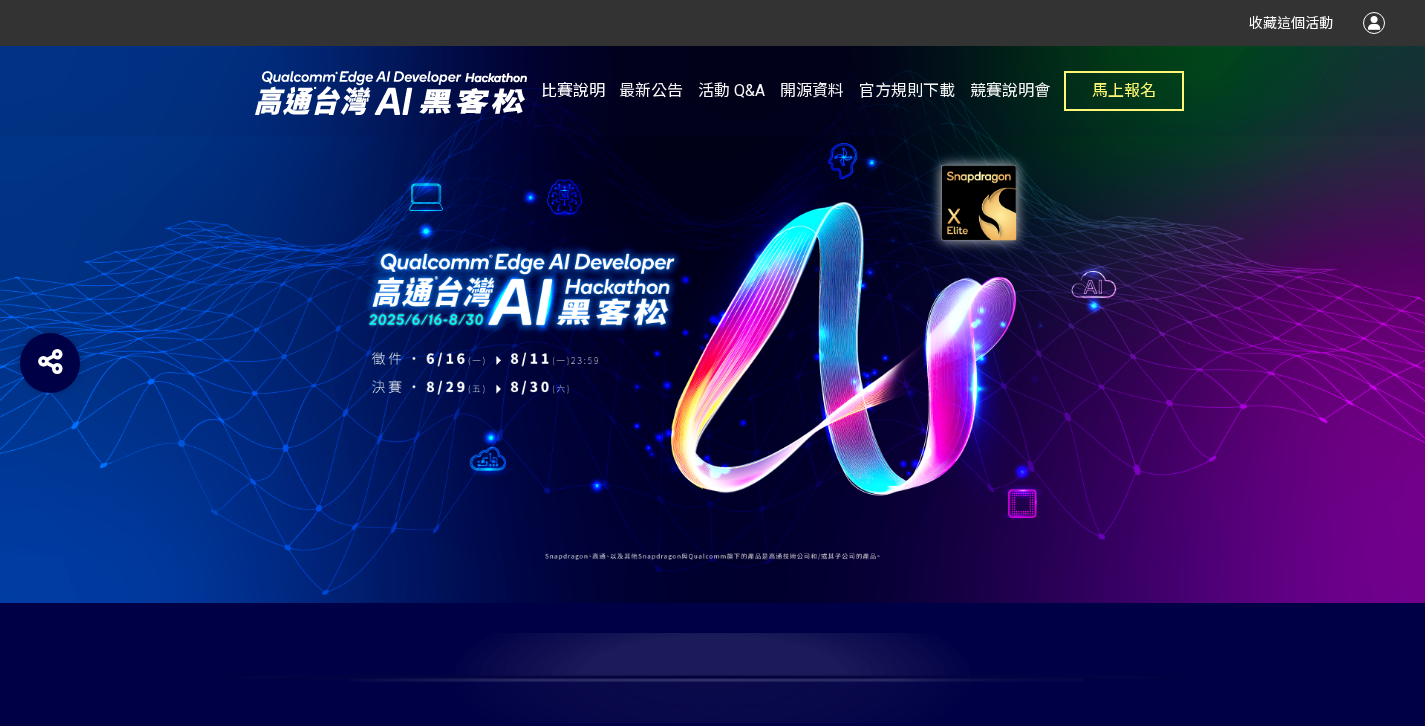 click on "比賽說明" 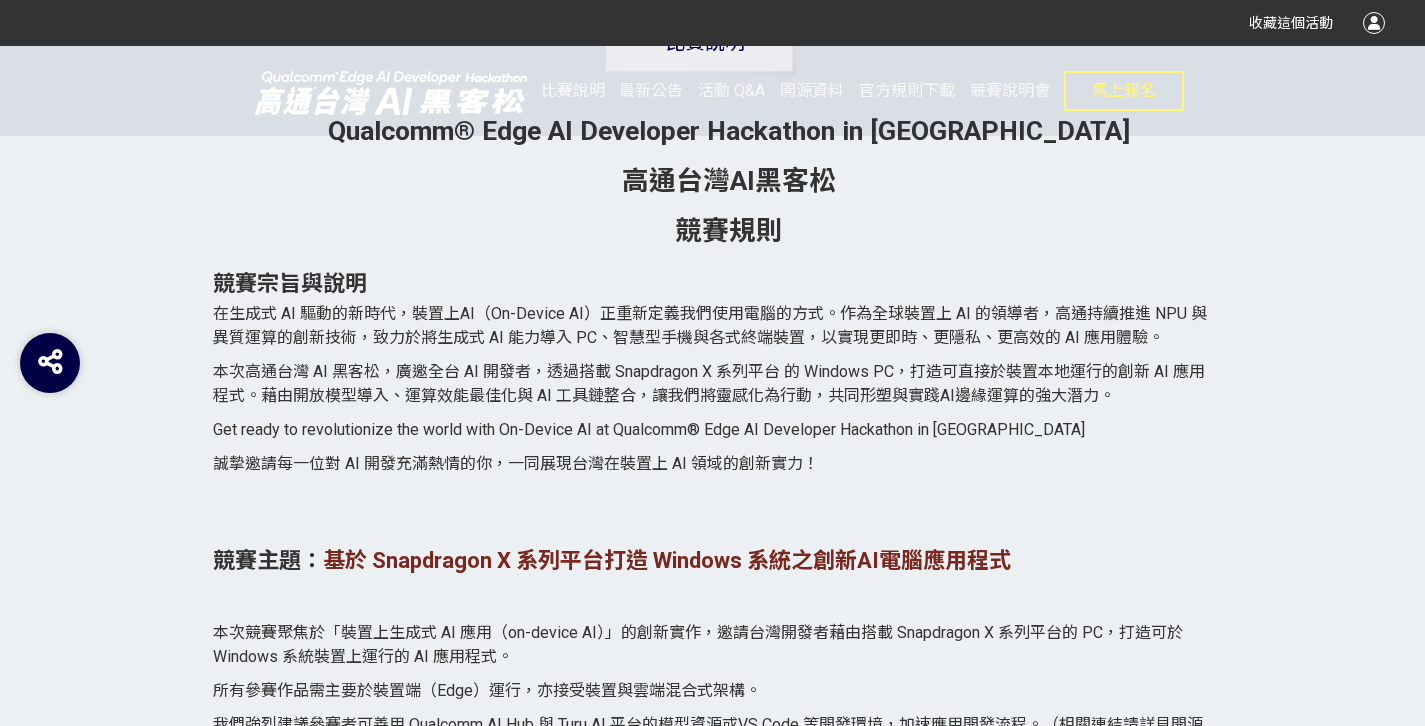 scroll, scrollTop: 1283, scrollLeft: 0, axis: vertical 